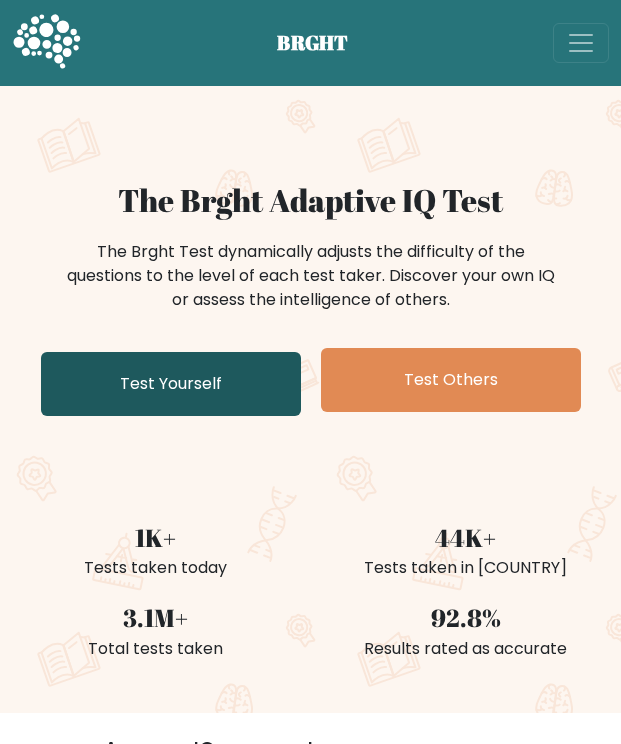scroll, scrollTop: 0, scrollLeft: 0, axis: both 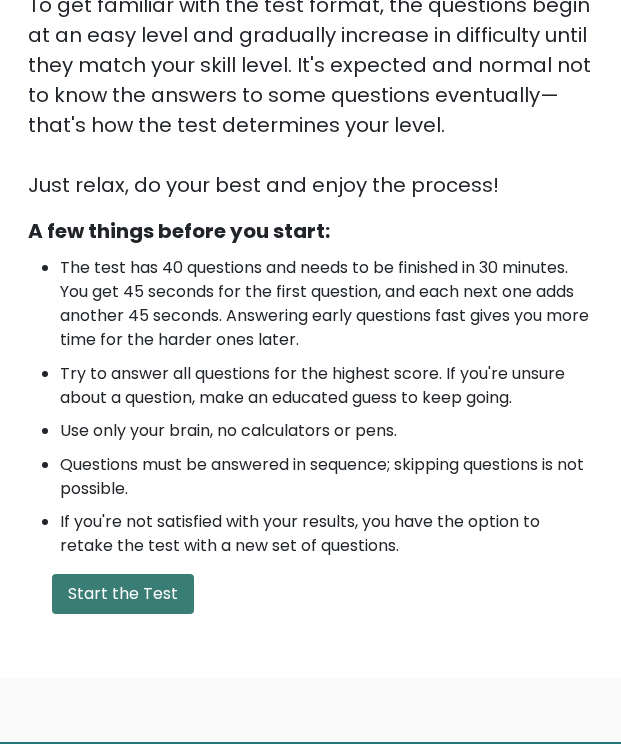 click on "Start the Test" at bounding box center (123, 594) 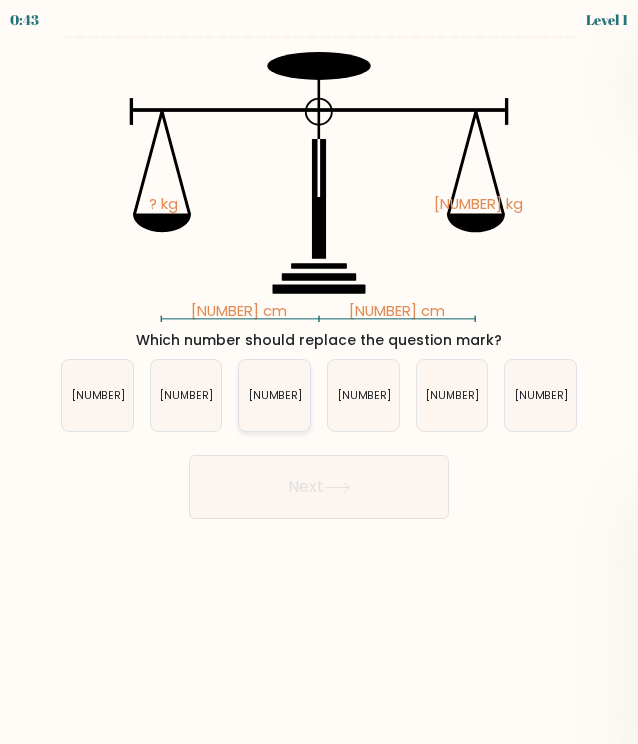 scroll, scrollTop: 0, scrollLeft: 0, axis: both 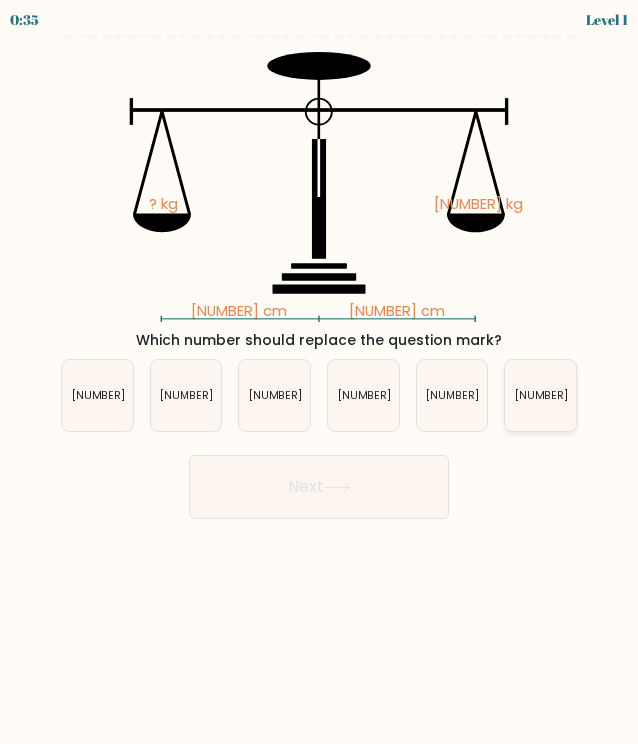 click on "[NUMBER]" at bounding box center [540, 395] 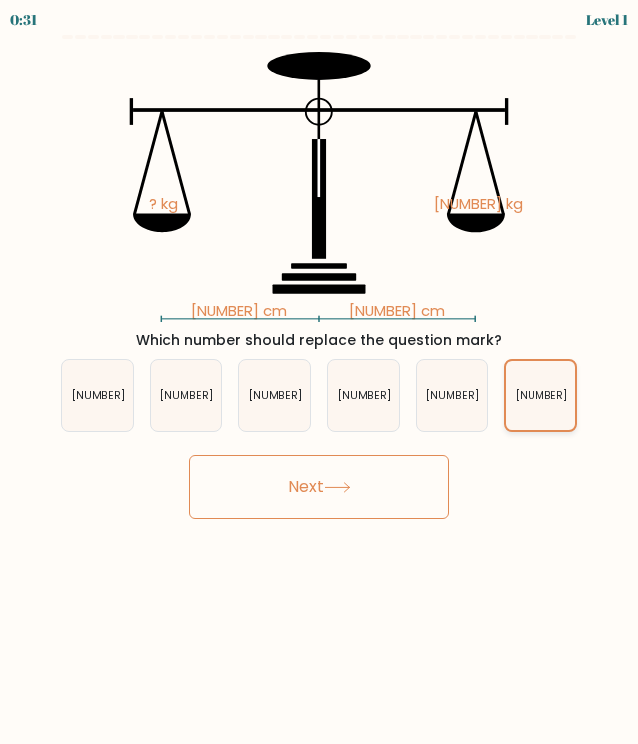 click on "[NUMBER]" at bounding box center (540, 395) 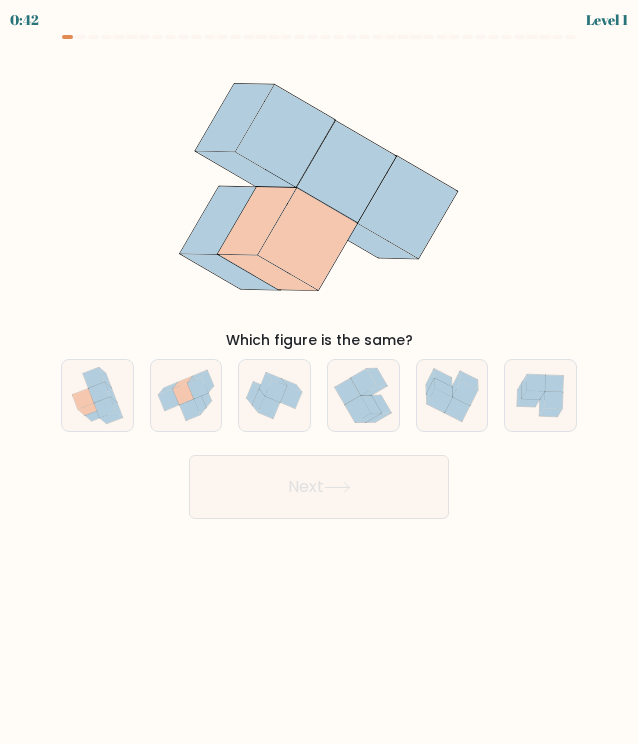 scroll, scrollTop: 0, scrollLeft: 0, axis: both 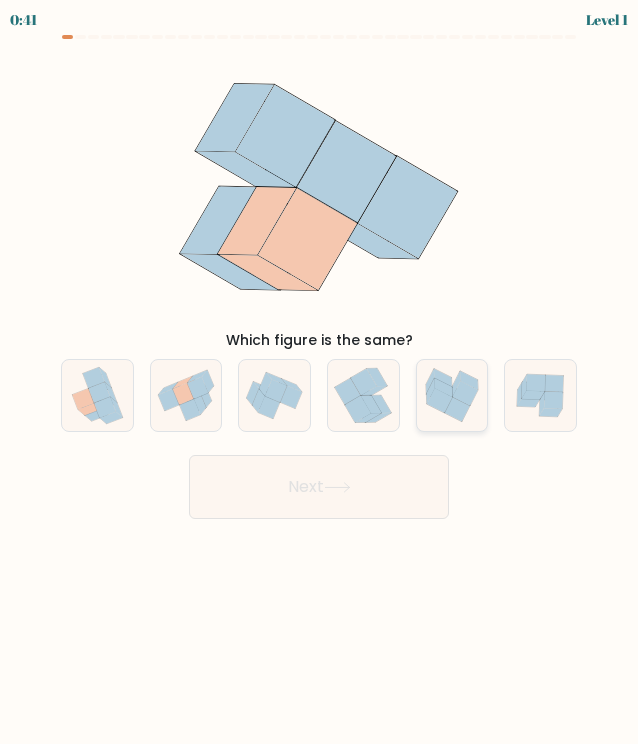 click at bounding box center [466, 393] 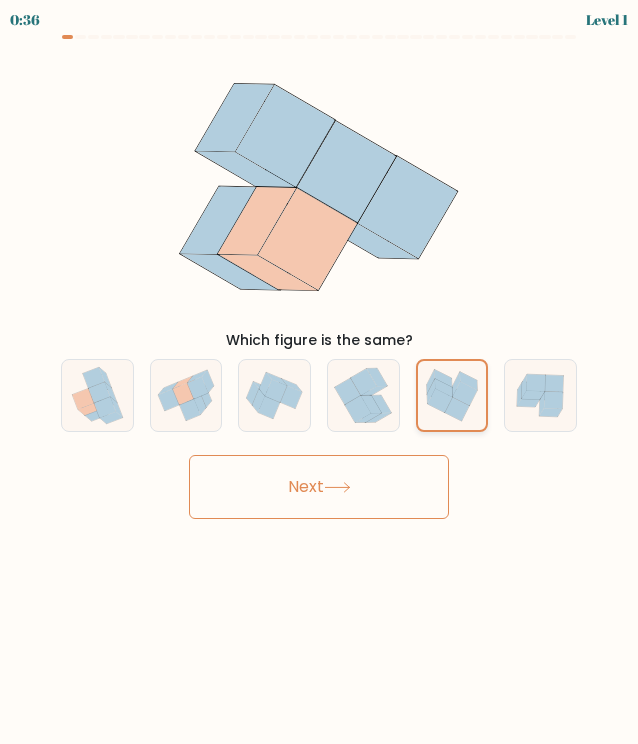 drag, startPoint x: 624, startPoint y: 363, endPoint x: 461, endPoint y: 411, distance: 169.92056 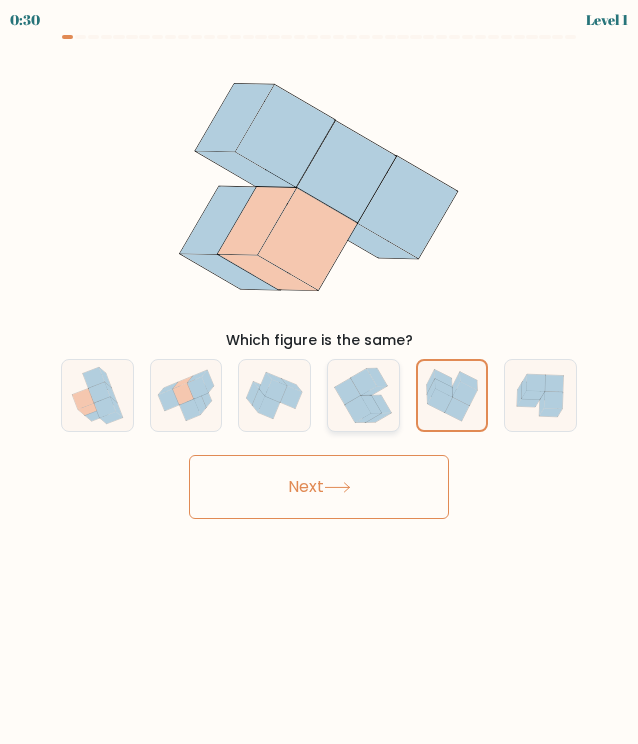 click at bounding box center [363, 395] 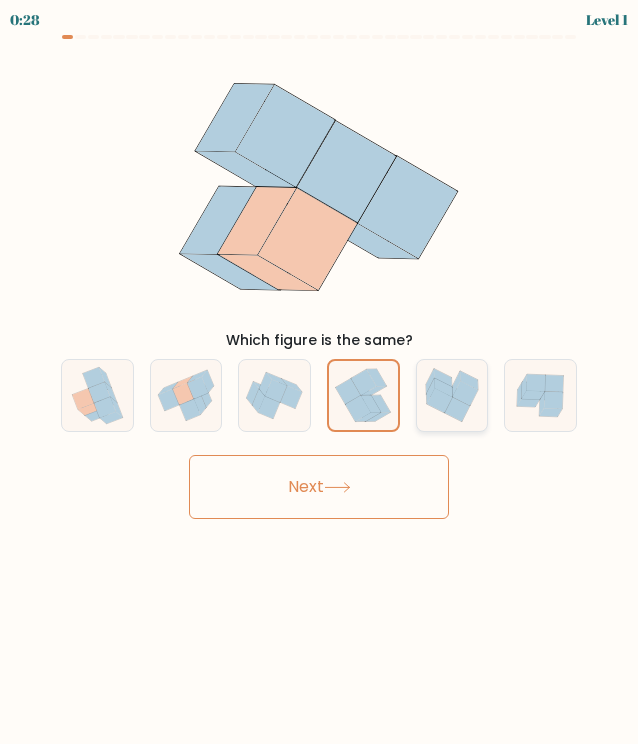click at bounding box center (443, 387) 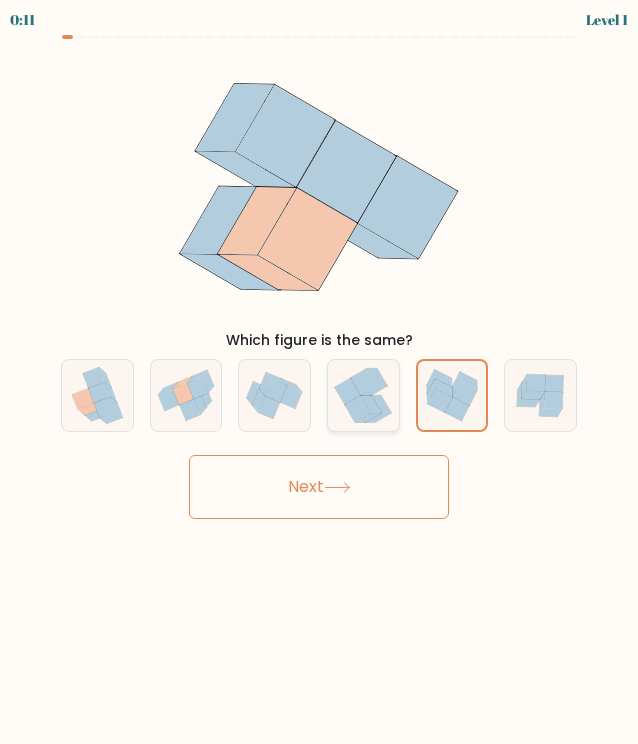 click at bounding box center (364, 382) 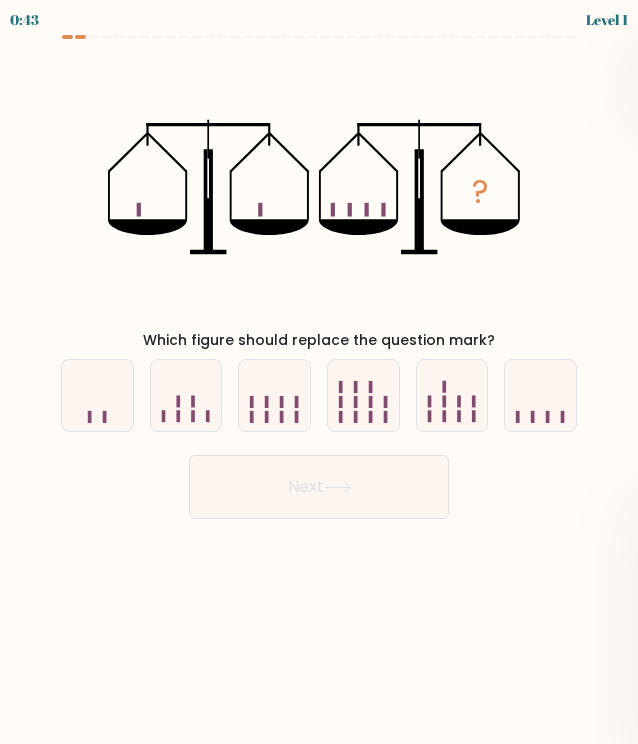 scroll, scrollTop: 0, scrollLeft: 0, axis: both 